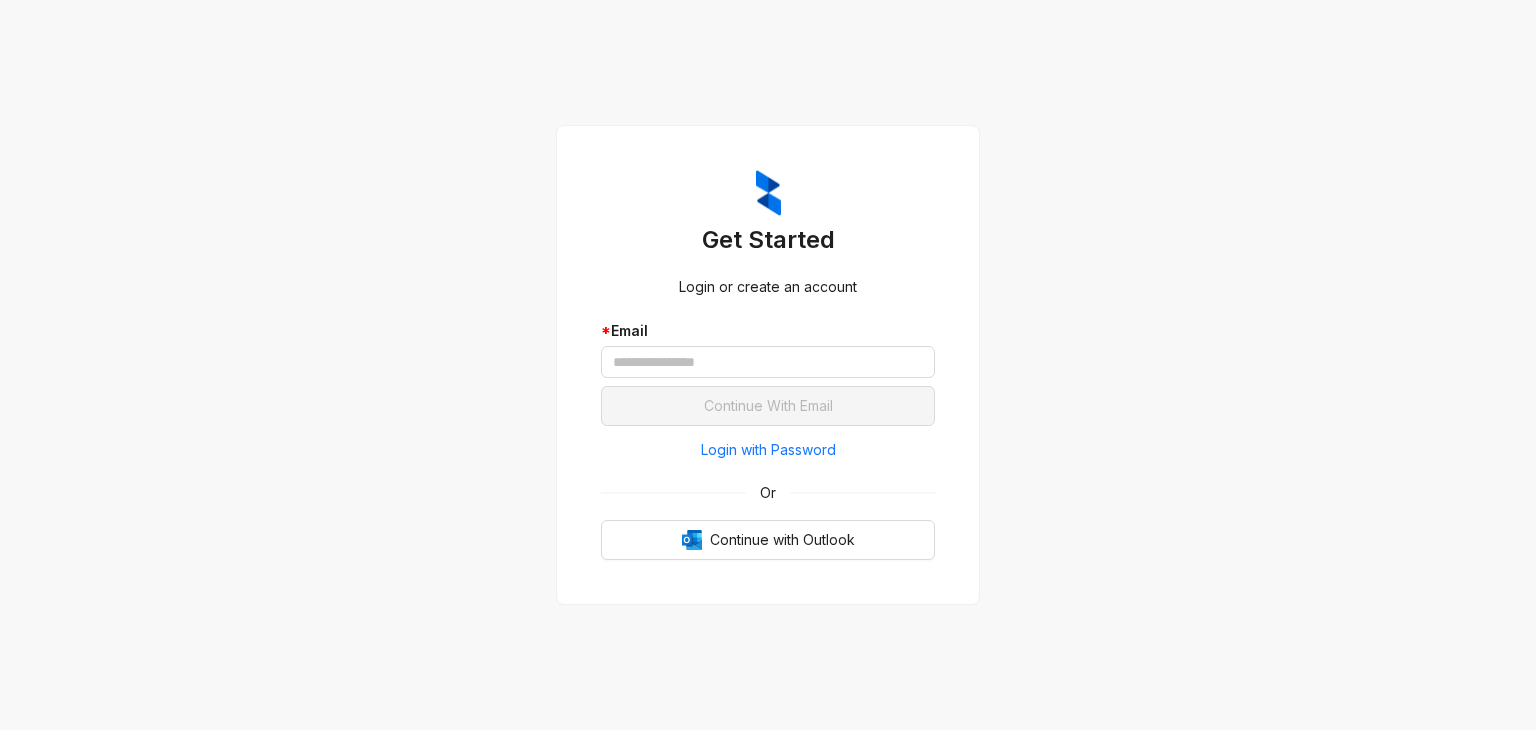 scroll, scrollTop: 0, scrollLeft: 0, axis: both 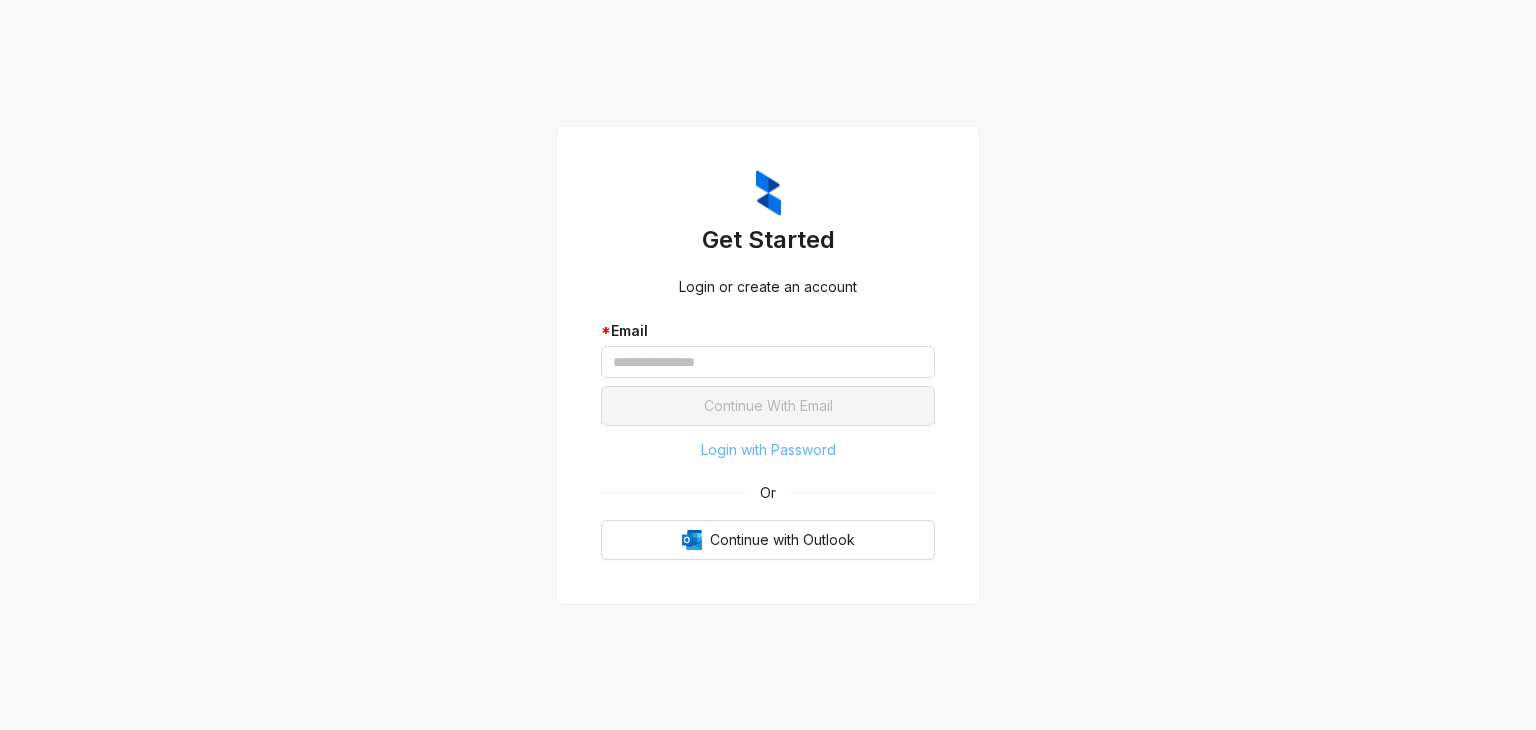 click on "Login with Password" at bounding box center [768, 450] 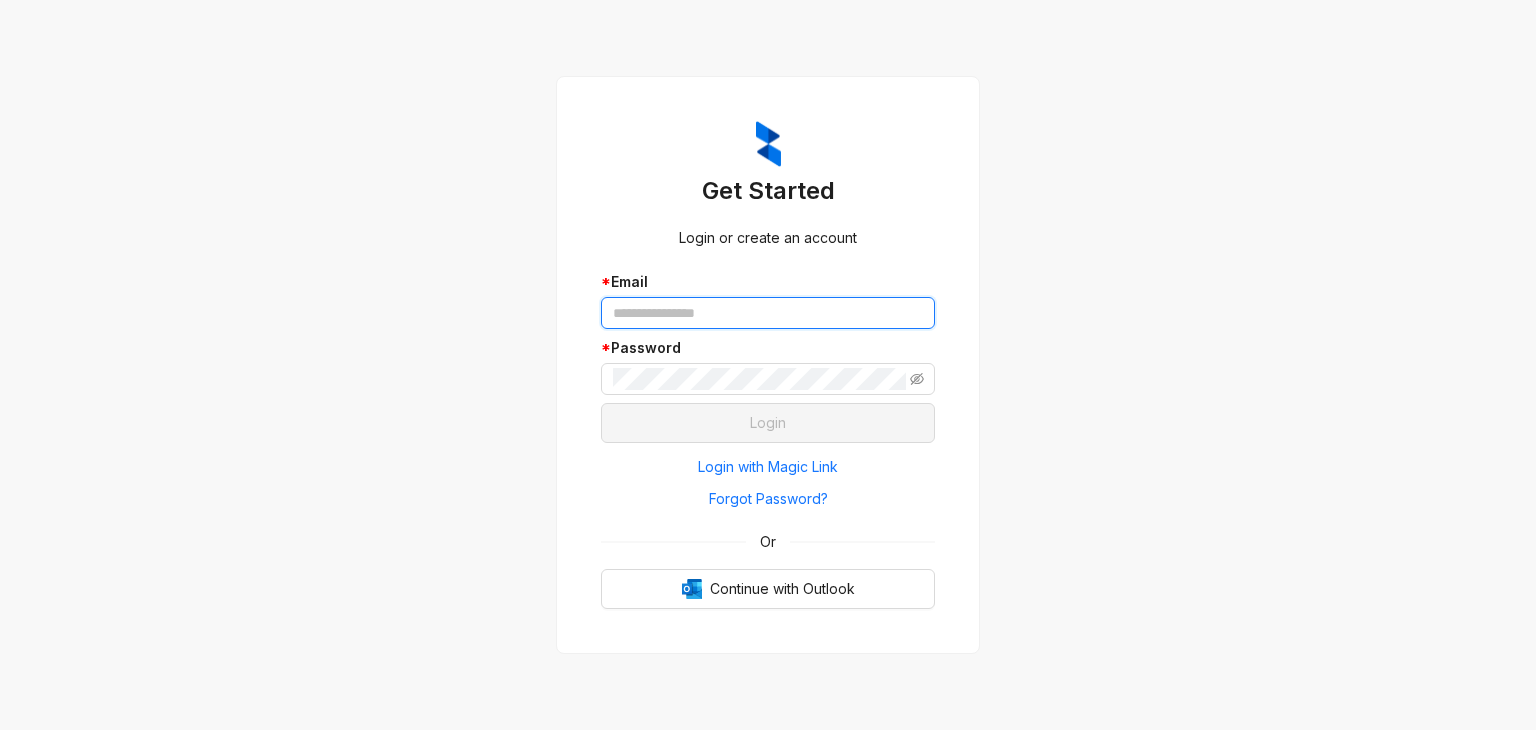 click at bounding box center (768, 313) 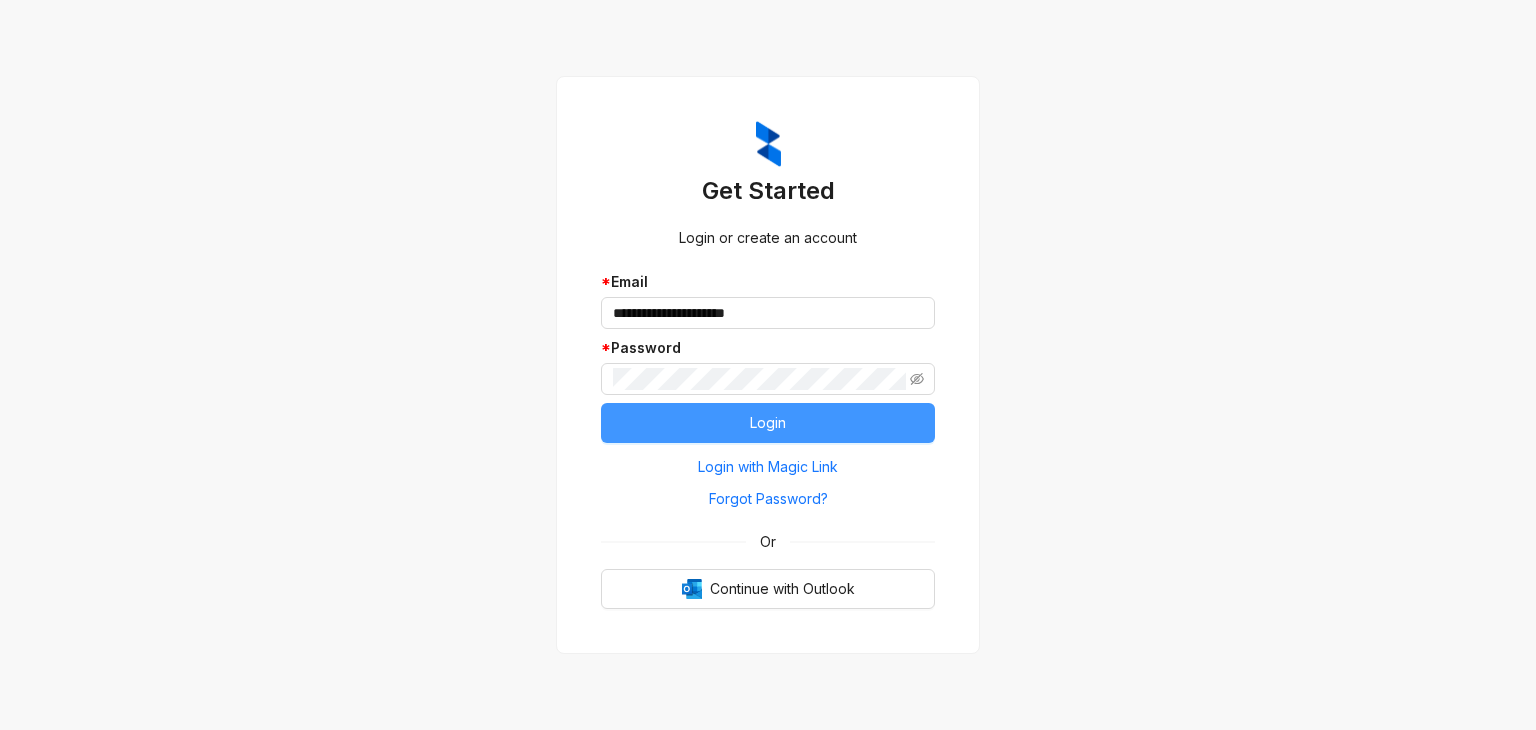 click on "Login" at bounding box center [768, 423] 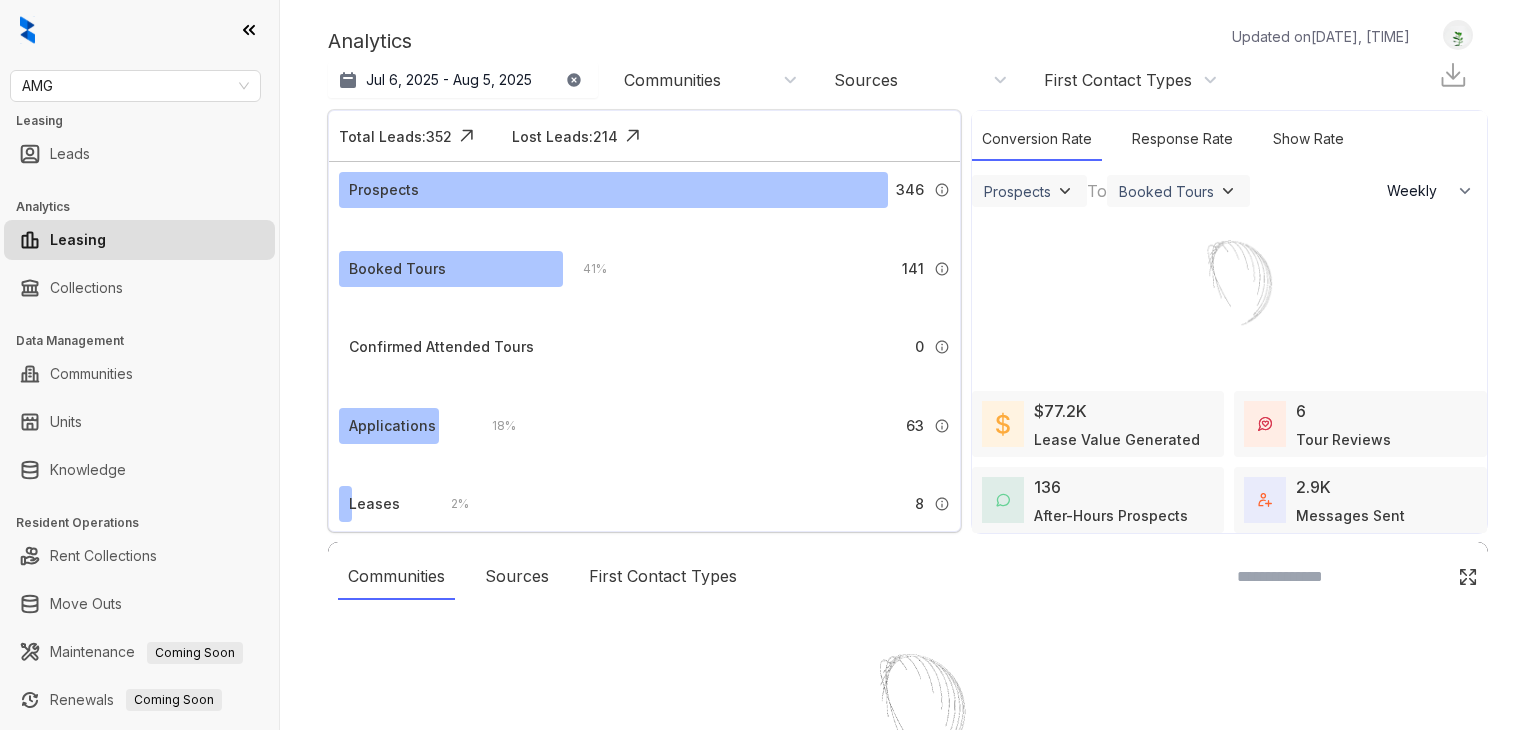 select on "******" 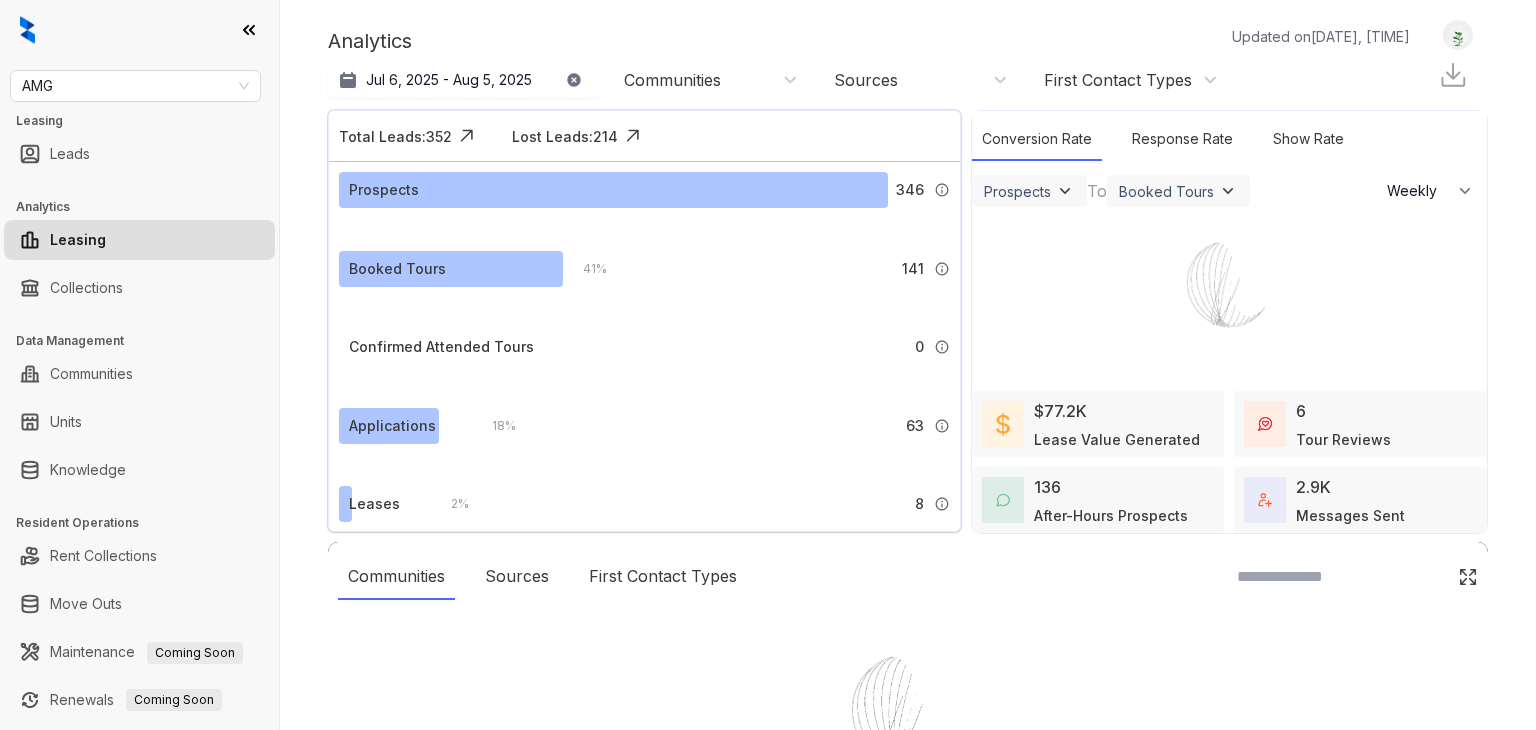 scroll, scrollTop: 0, scrollLeft: 0, axis: both 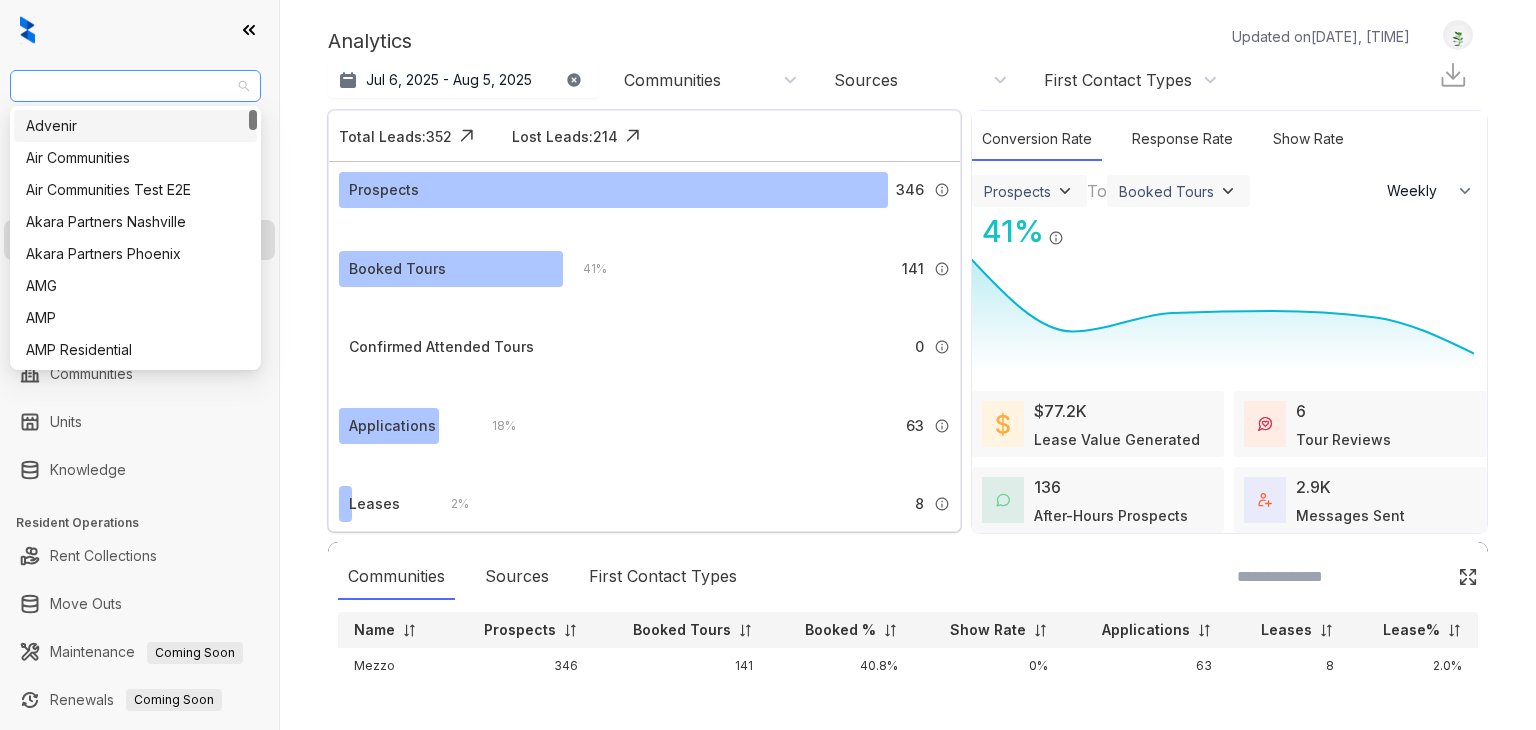 click on "AMG" at bounding box center (135, 86) 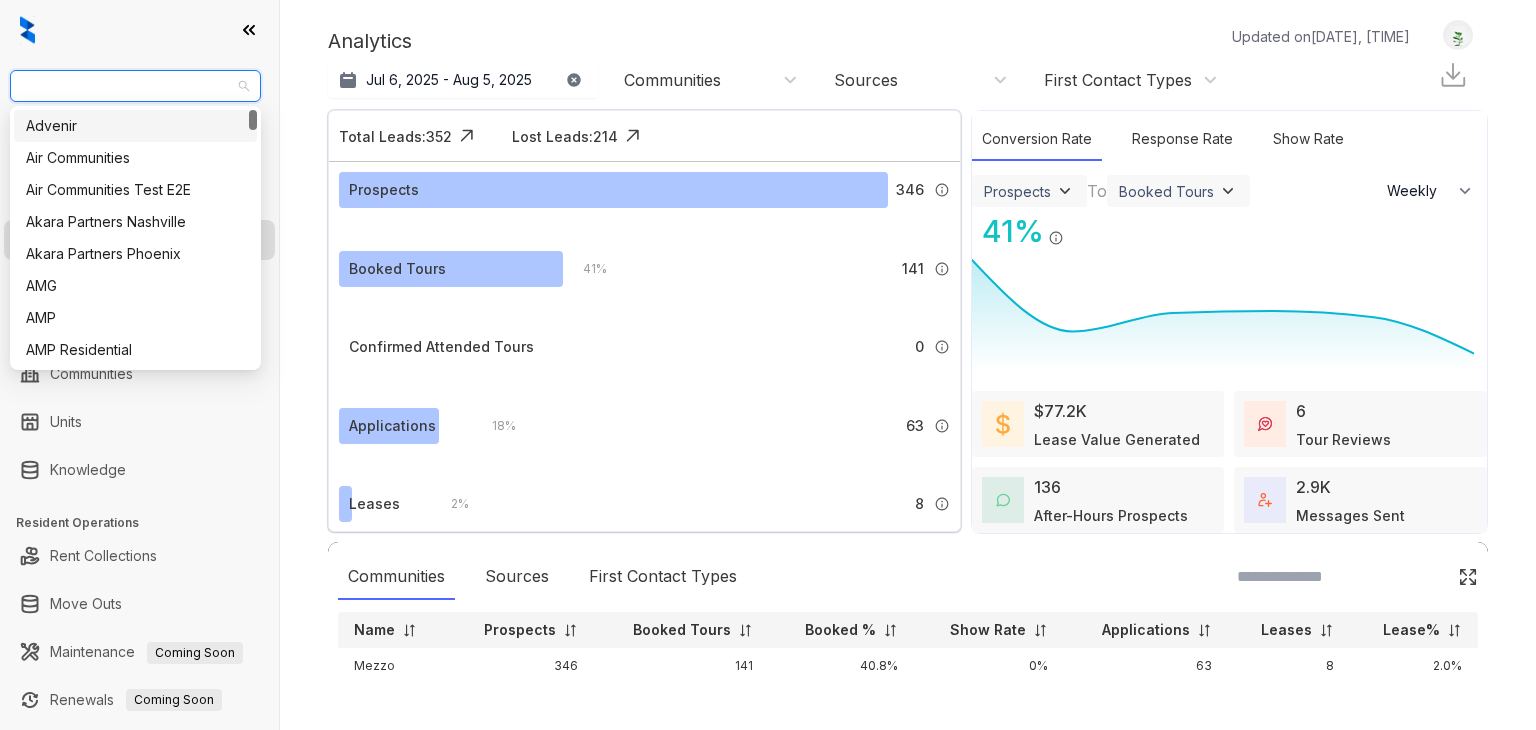 paste on "**********" 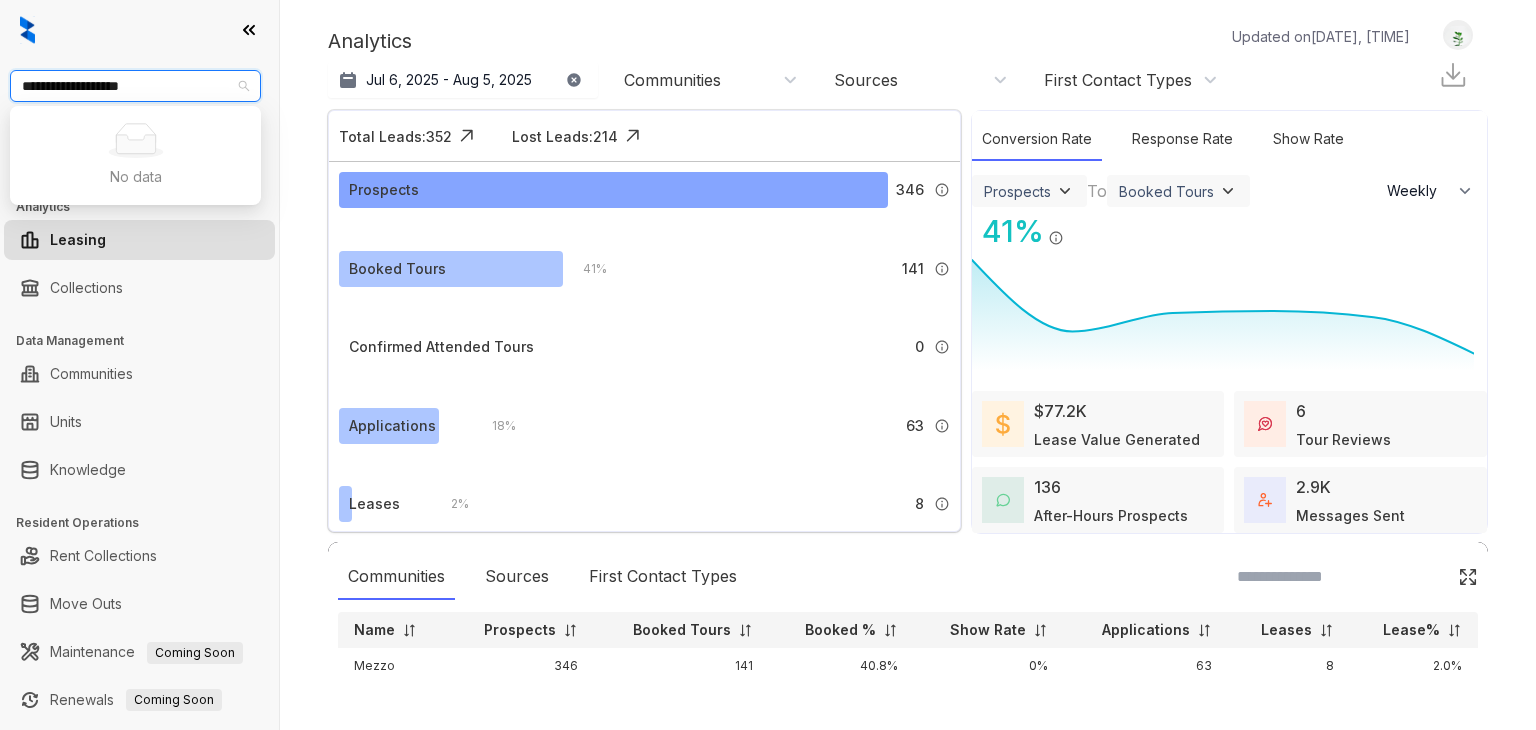 type on "**********" 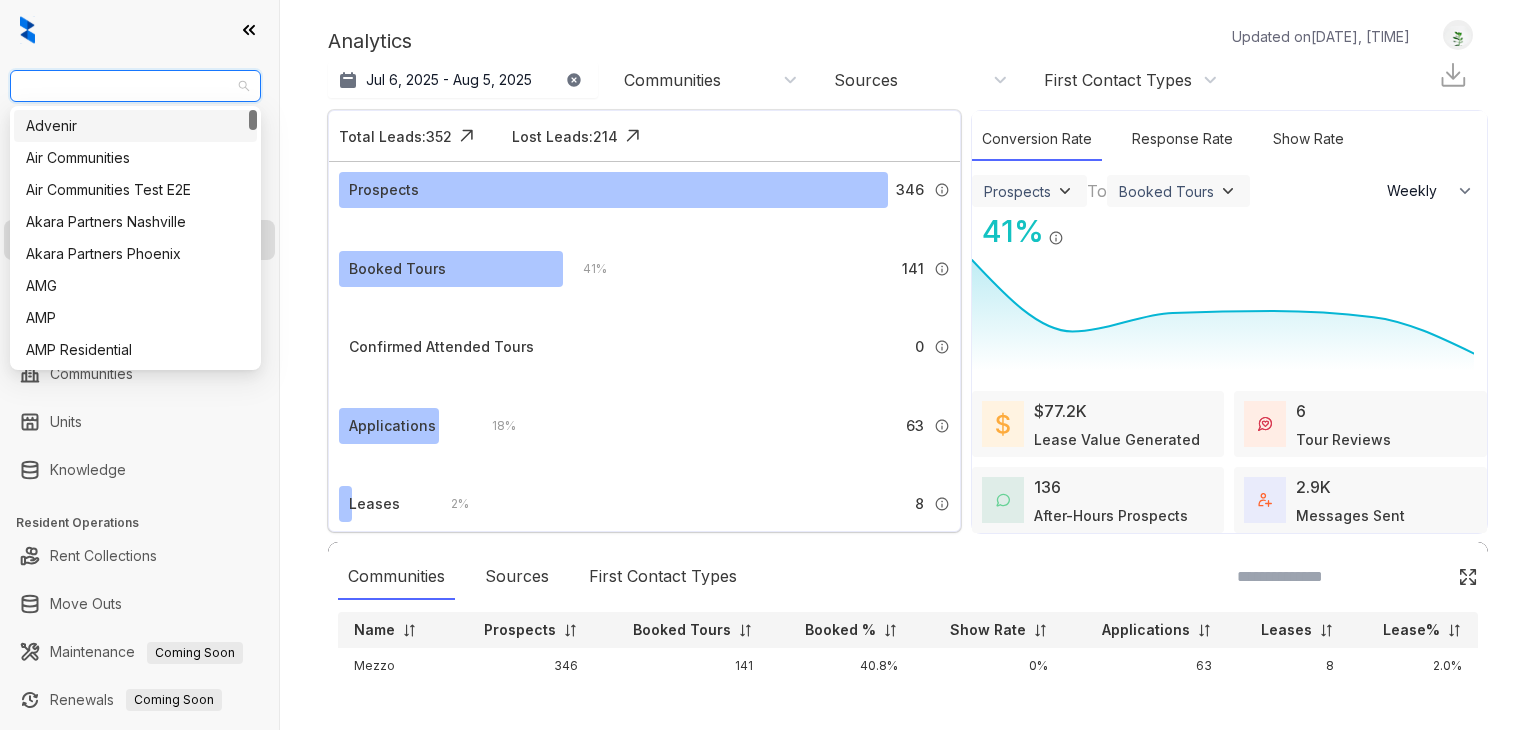 click on "AMG" at bounding box center (135, 86) 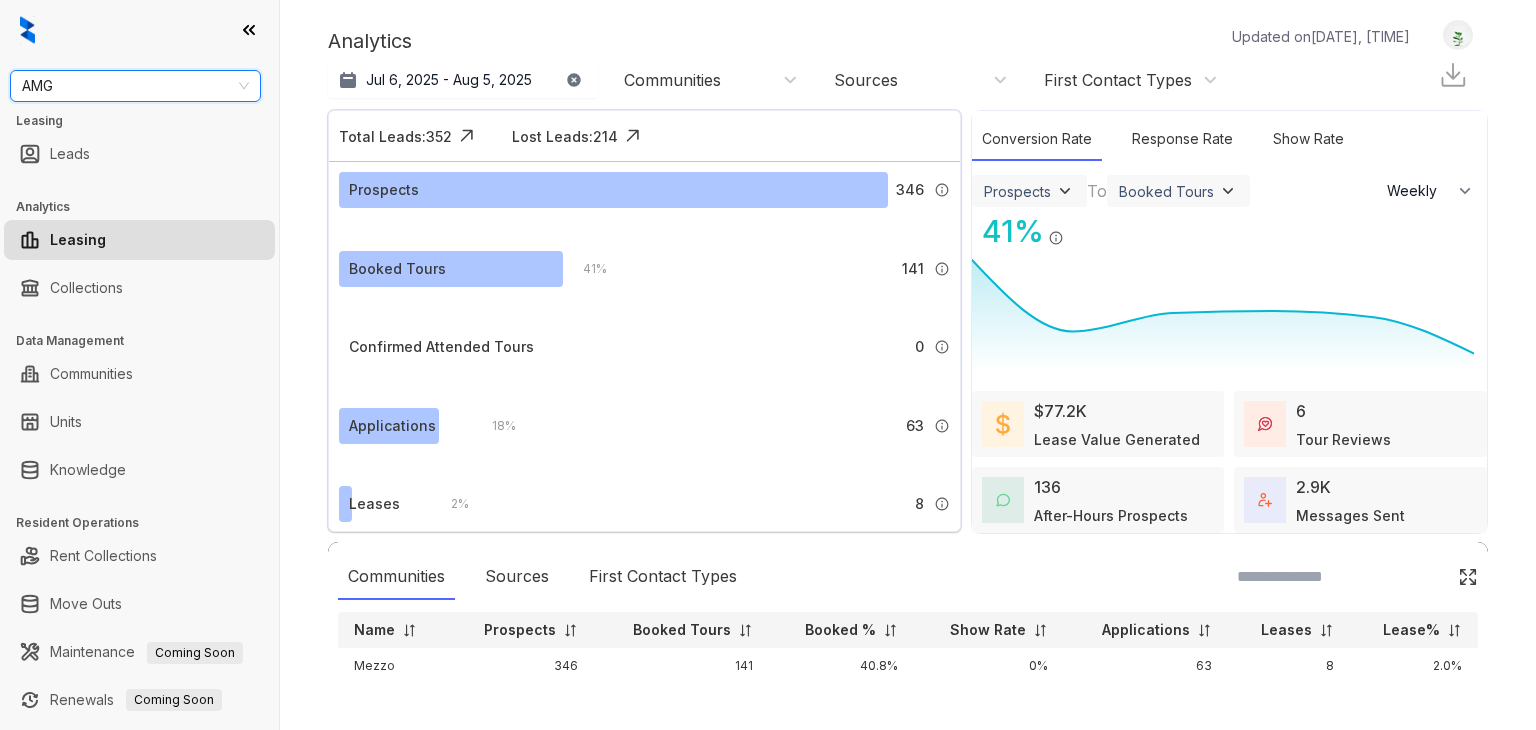 click on "AMG" at bounding box center [135, 86] 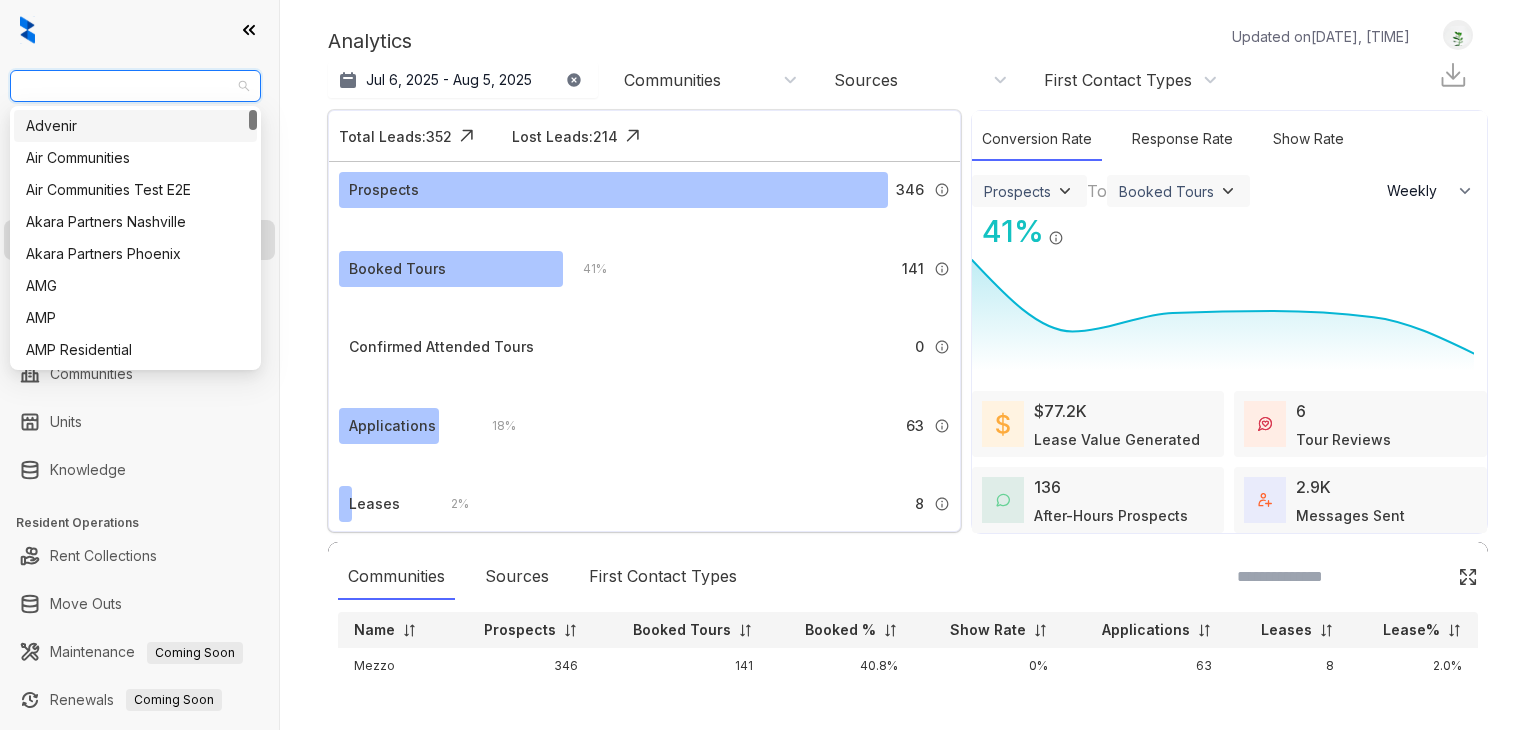 paste on "**********" 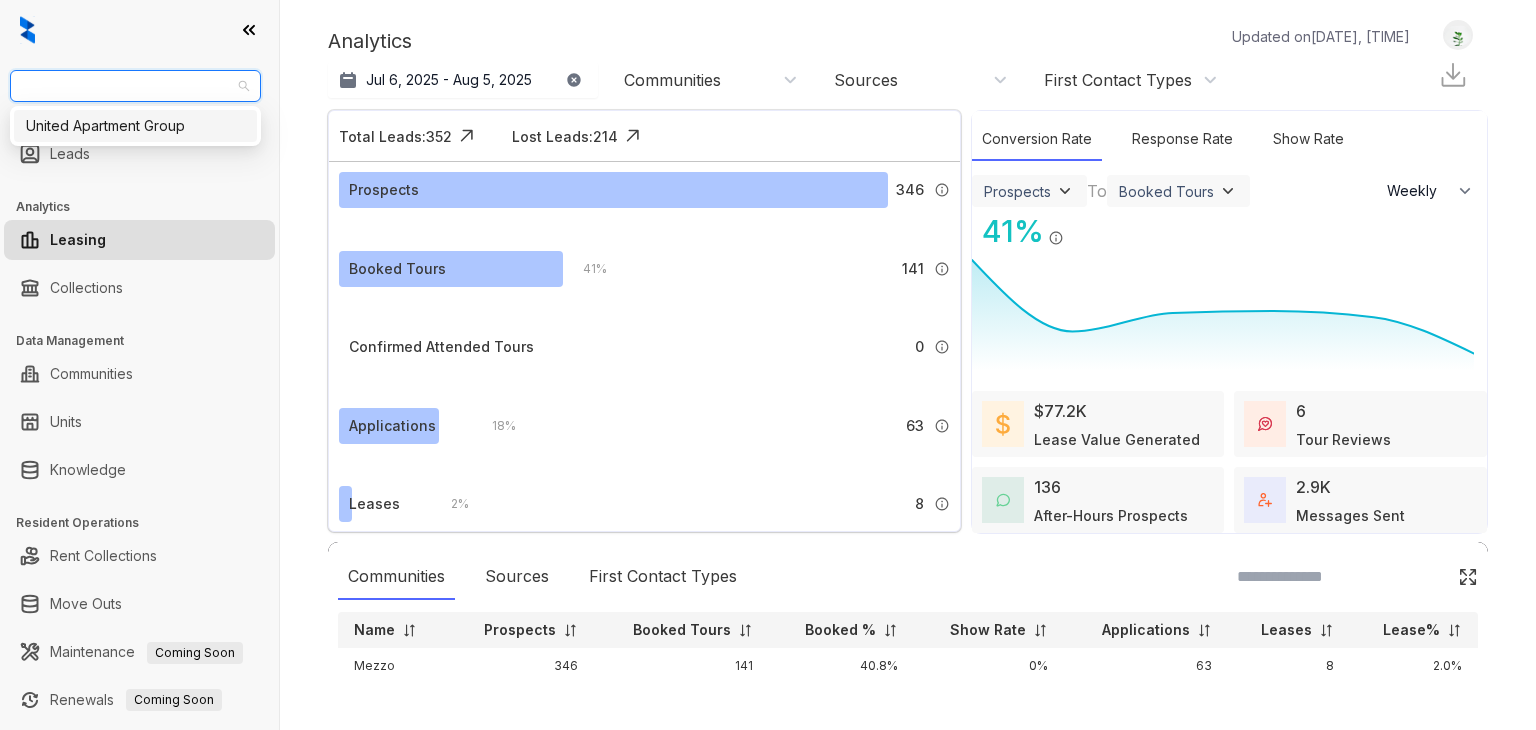 type on "**********" 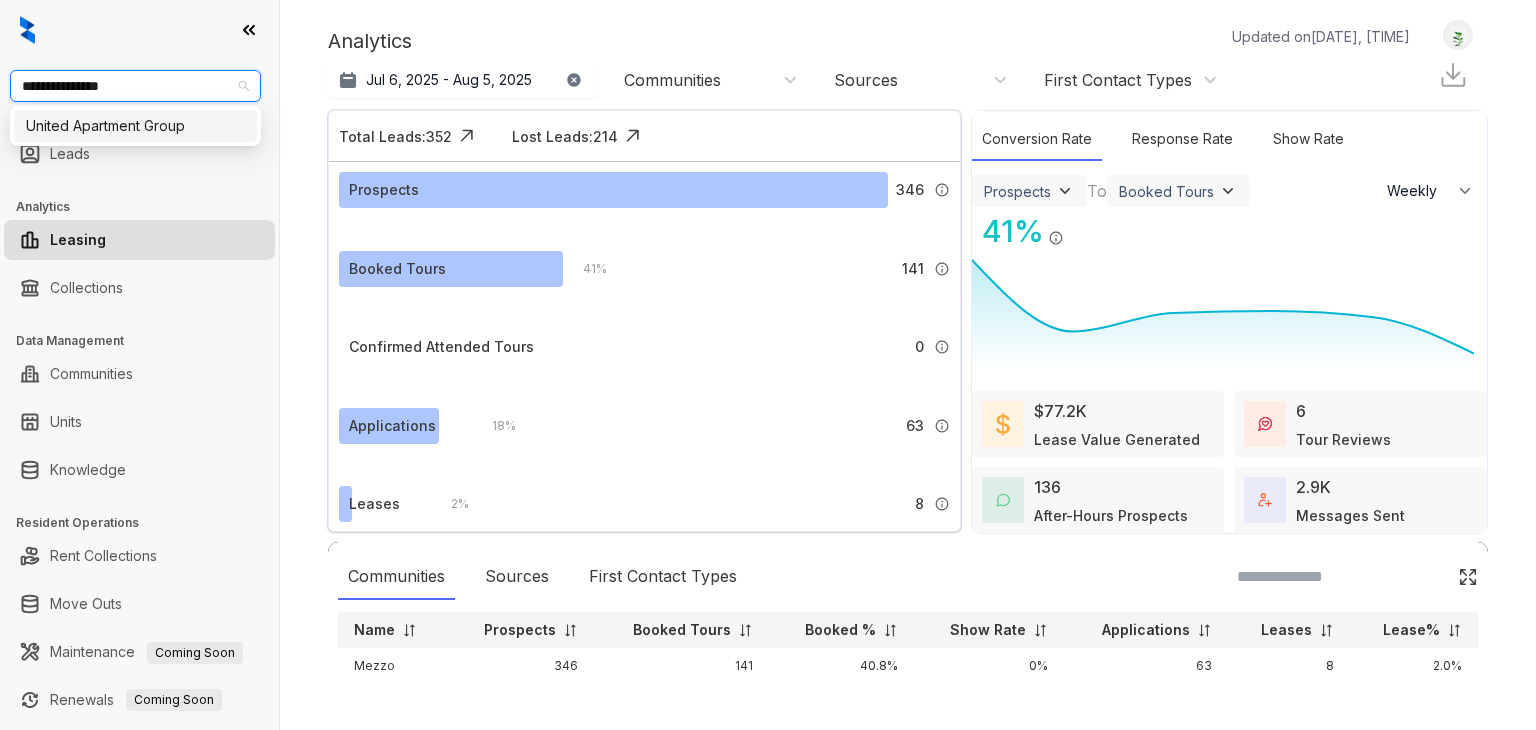 click on "United Apartment Group" at bounding box center (135, 126) 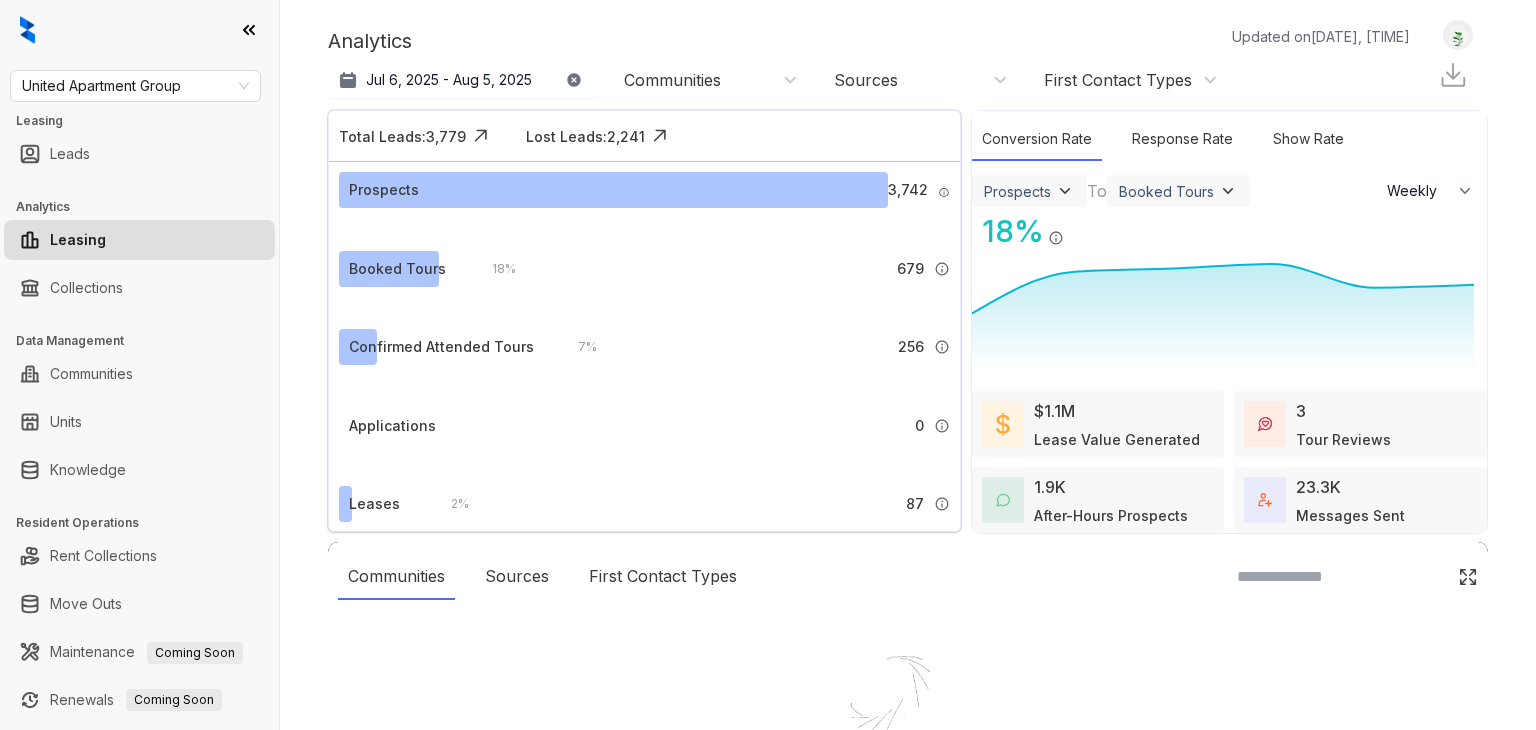 select on "******" 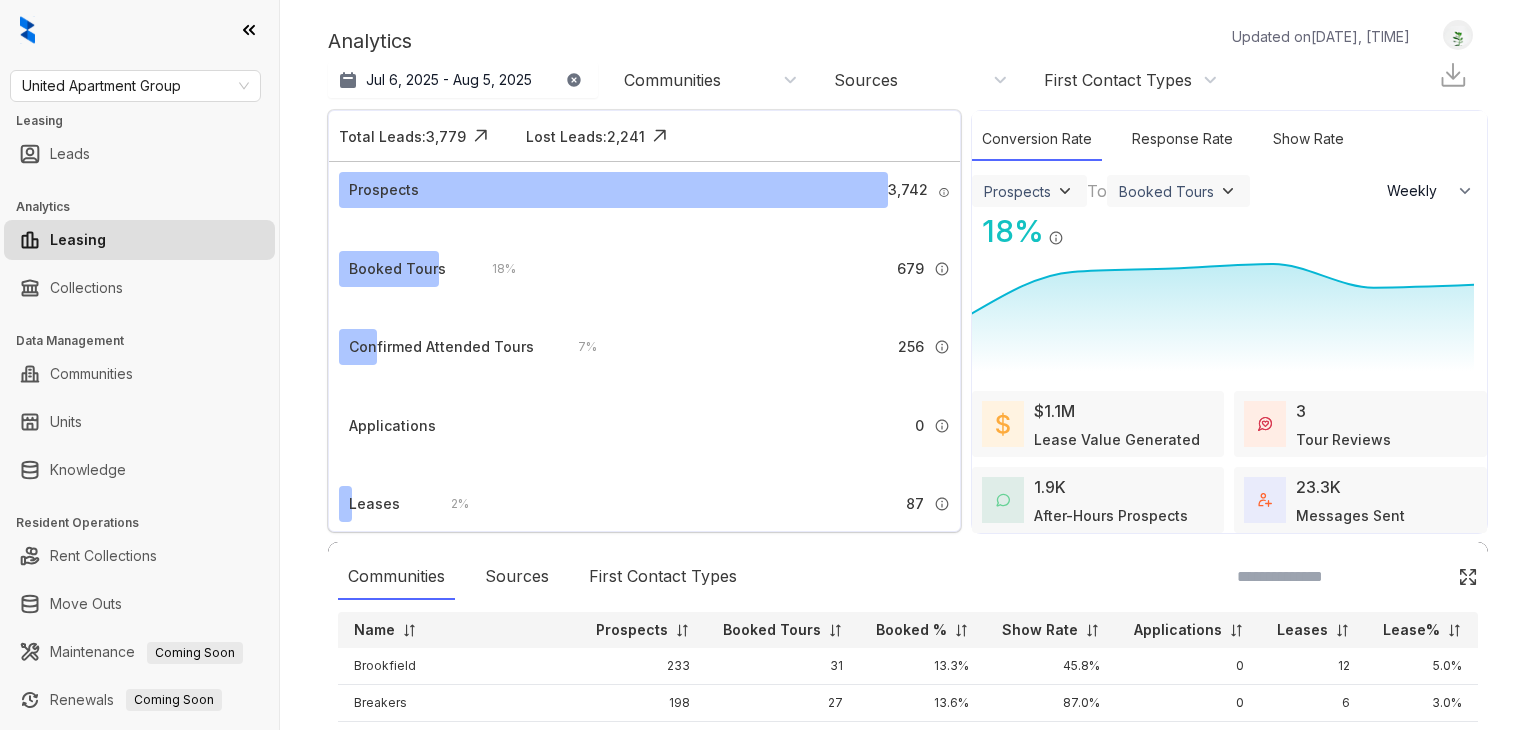 scroll, scrollTop: 0, scrollLeft: 0, axis: both 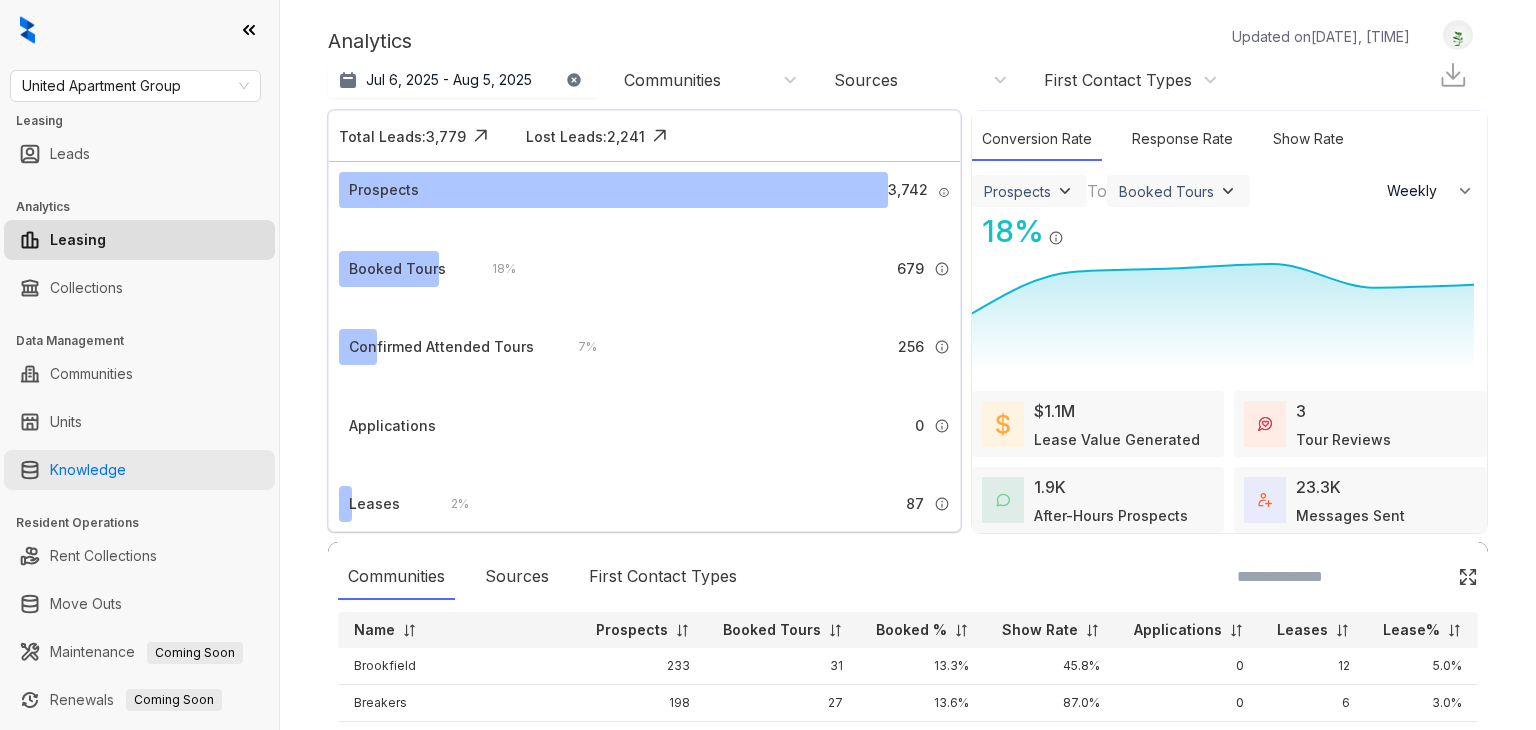 click on "Knowledge" at bounding box center [88, 470] 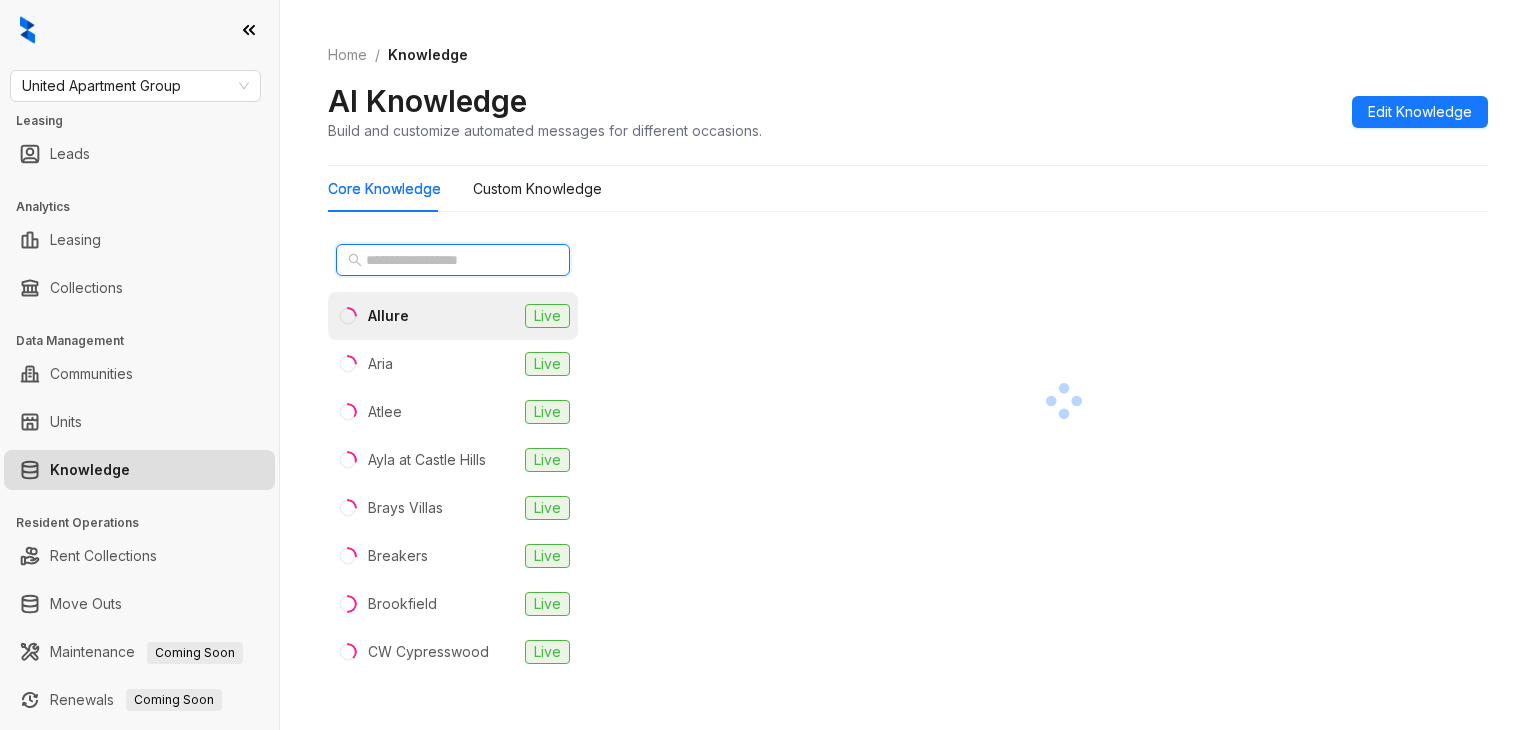 click at bounding box center (454, 260) 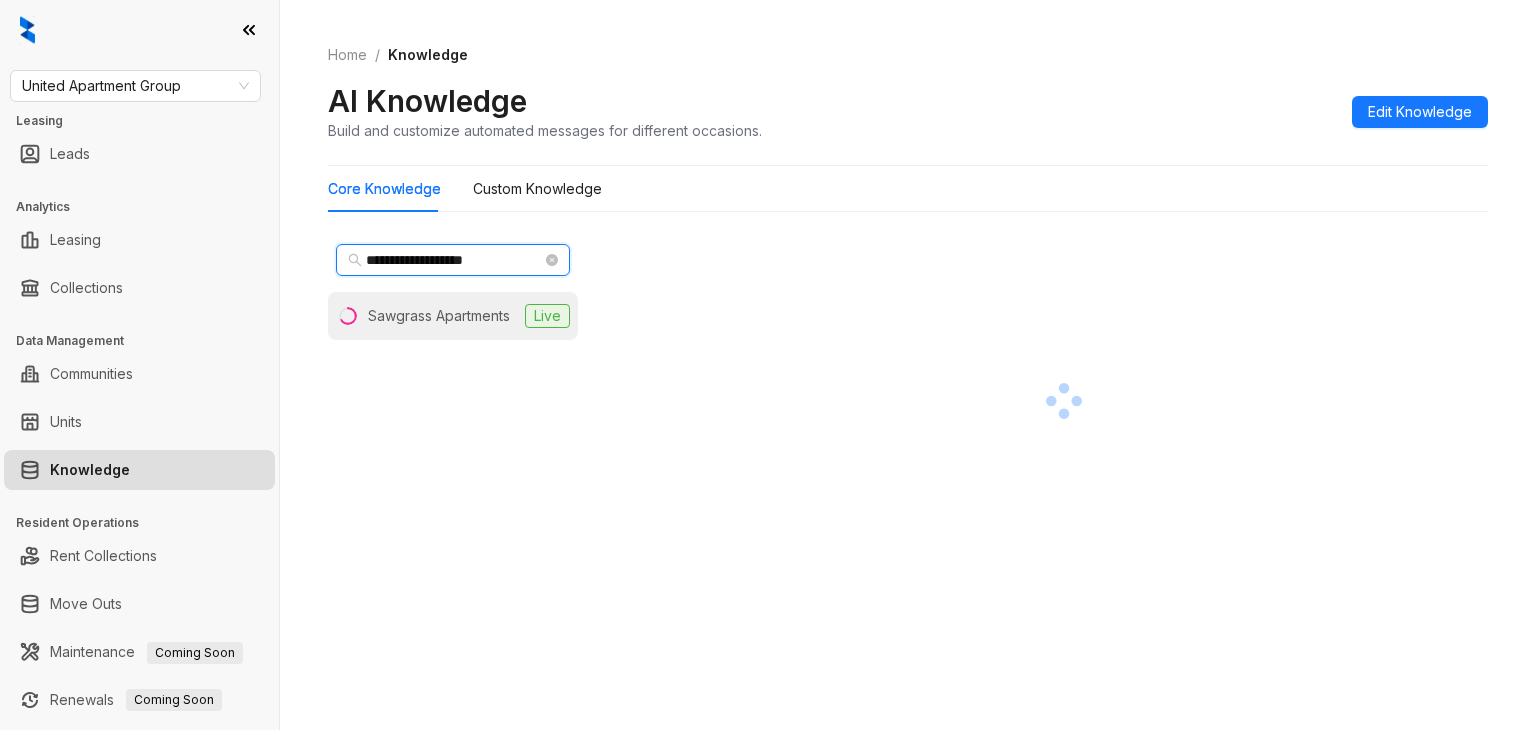 type on "**********" 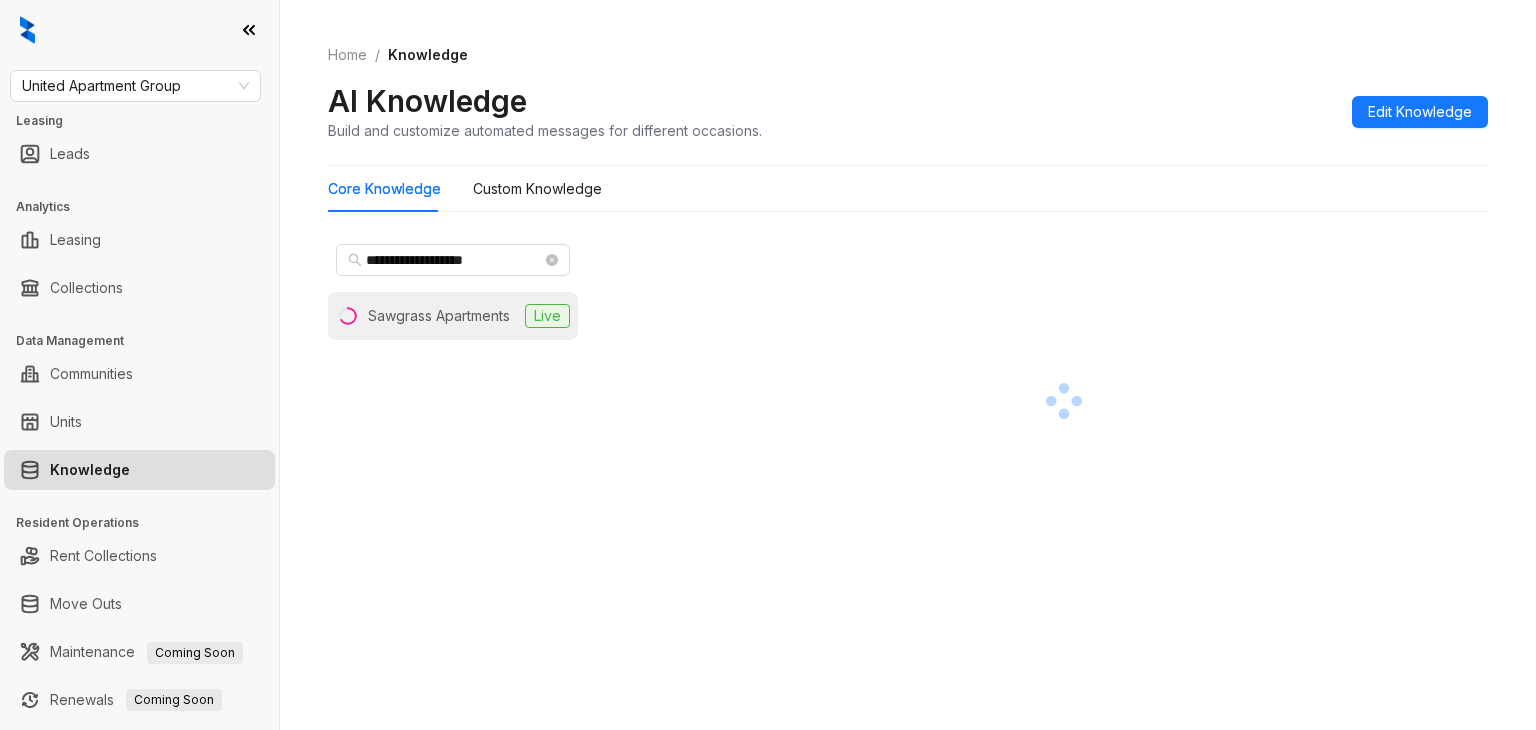 click on "Sawgrass Apartments Live" at bounding box center (453, 316) 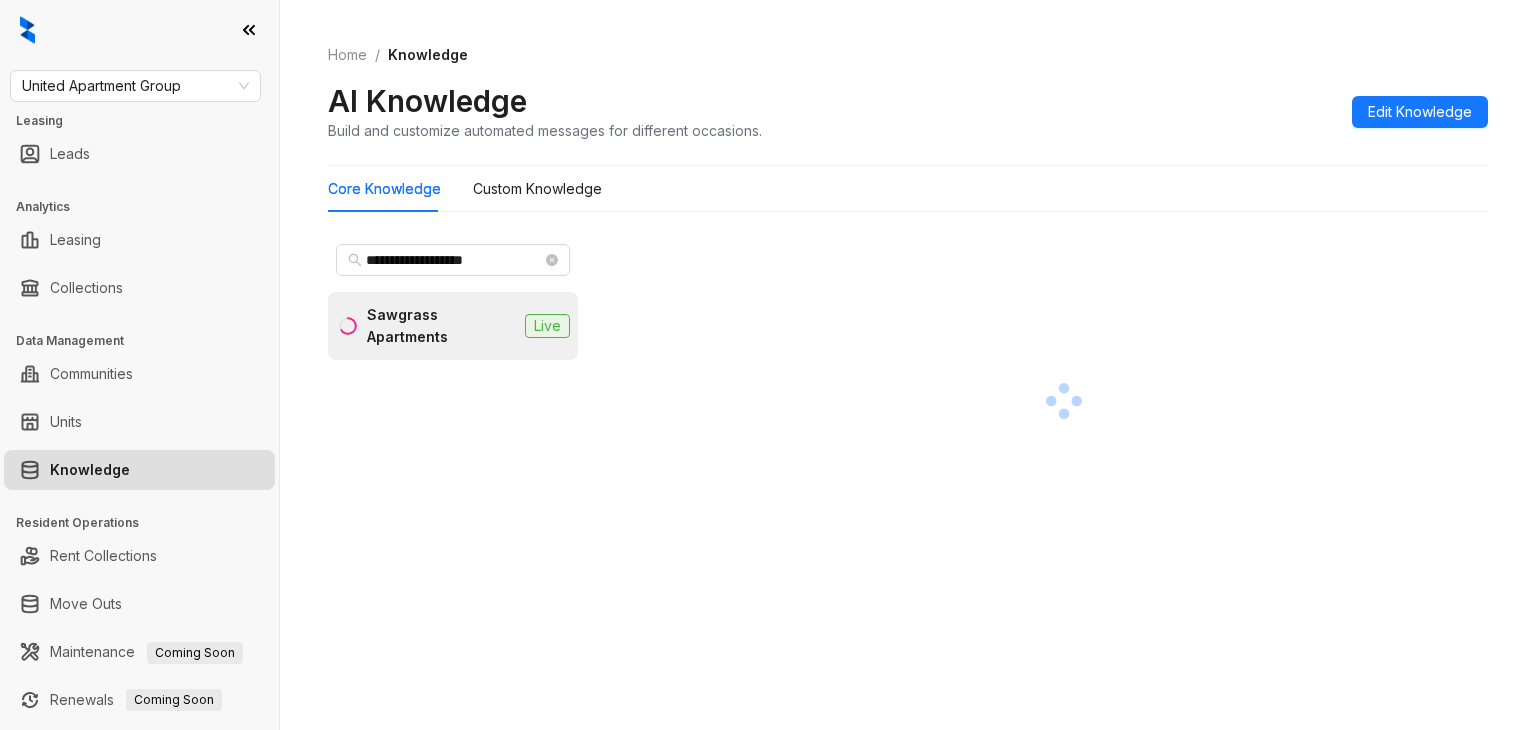 click on "Sawgrass Apartments" at bounding box center [442, 326] 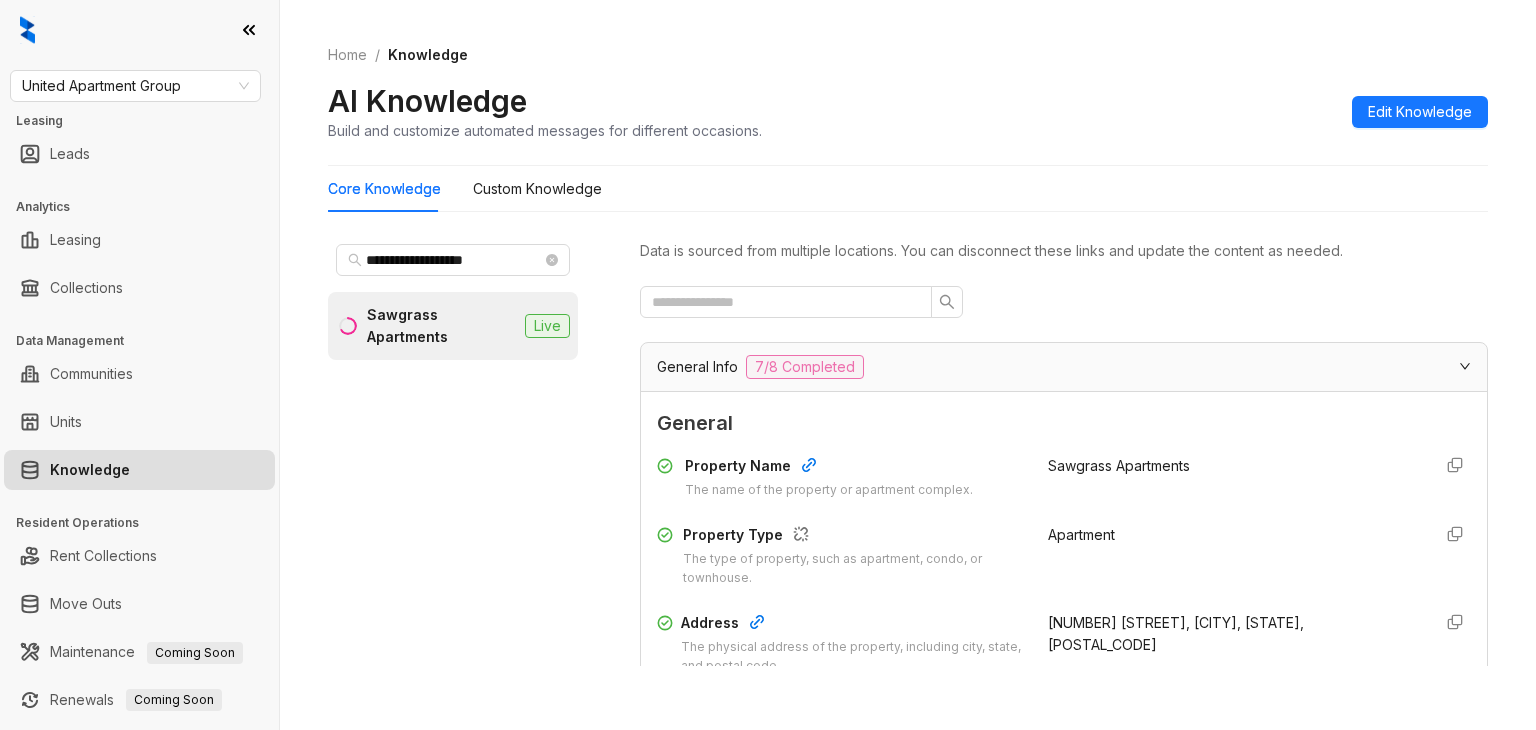 click on "Data is sourced from multiple locations. You can disconnect these links and update the content as needed. General Info 7/8 Completed General Property Name The name of the property or apartment complex. Sawgrass Apartments Property Type The type of property, such as apartment, condo, or townhouse. Apartment Apartment Address The physical address of the property, including city, state, and postal code. [NUMBER] [STREET], [CITY], [STATE], [POSTAL_CODE] Phone Number The contact phone number for the property or leasing office. Not Specified Community Email The general email address for the property or community inquiries. Community Website The website address for the property or community. https://www.example.com/ Office Hours Set the days and times when your community is available for support Sun Closed Mon [TIME] - [TIME] Tue [TIME] - [TIME] Wed [TIME] - [TIME] Thu [TIME] - [TIME] Fri [TIME] - [TIME] Sat [TIME] - [TIME] Leasing Agent Details Custom Knowledge No answer available No answer available" at bounding box center [1064, 451] 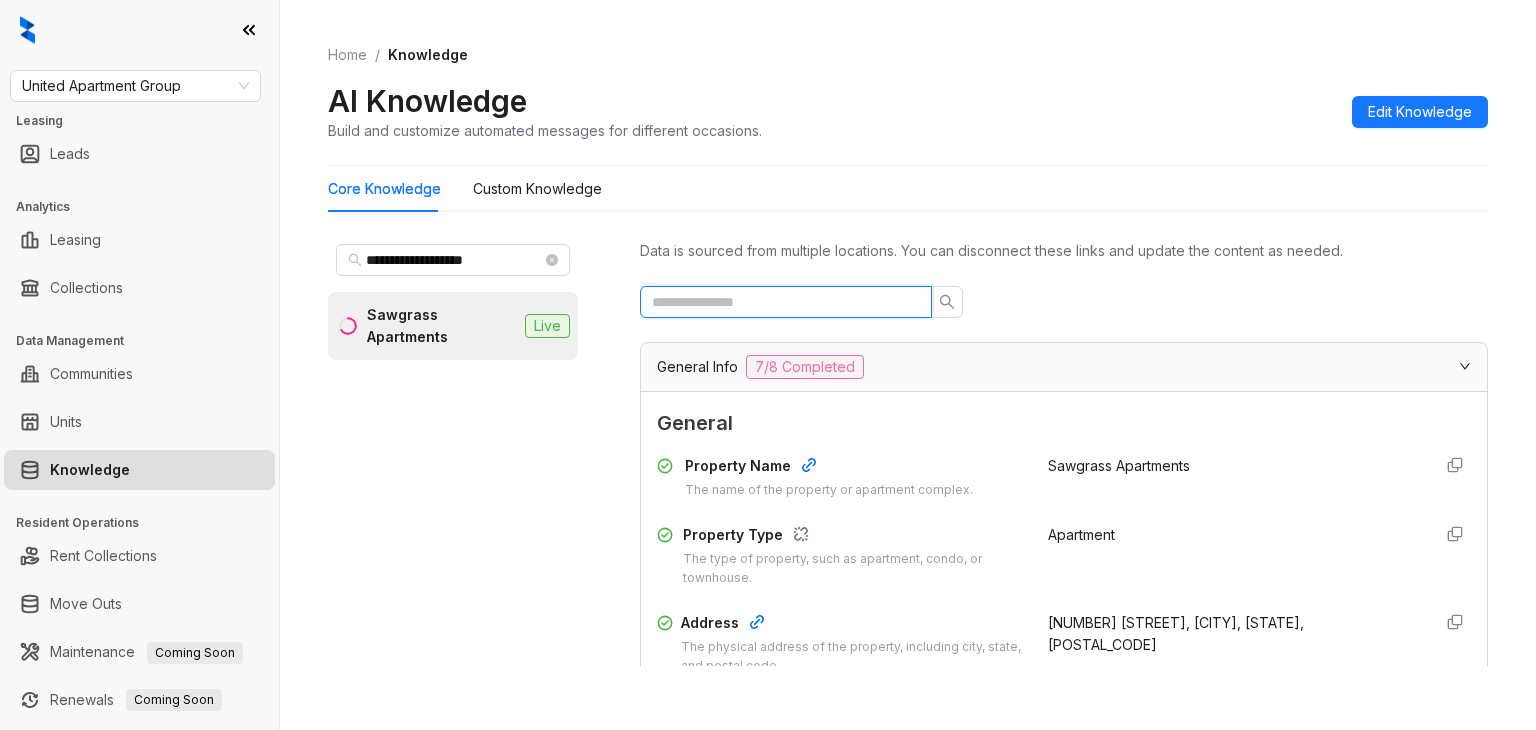 click at bounding box center (778, 302) 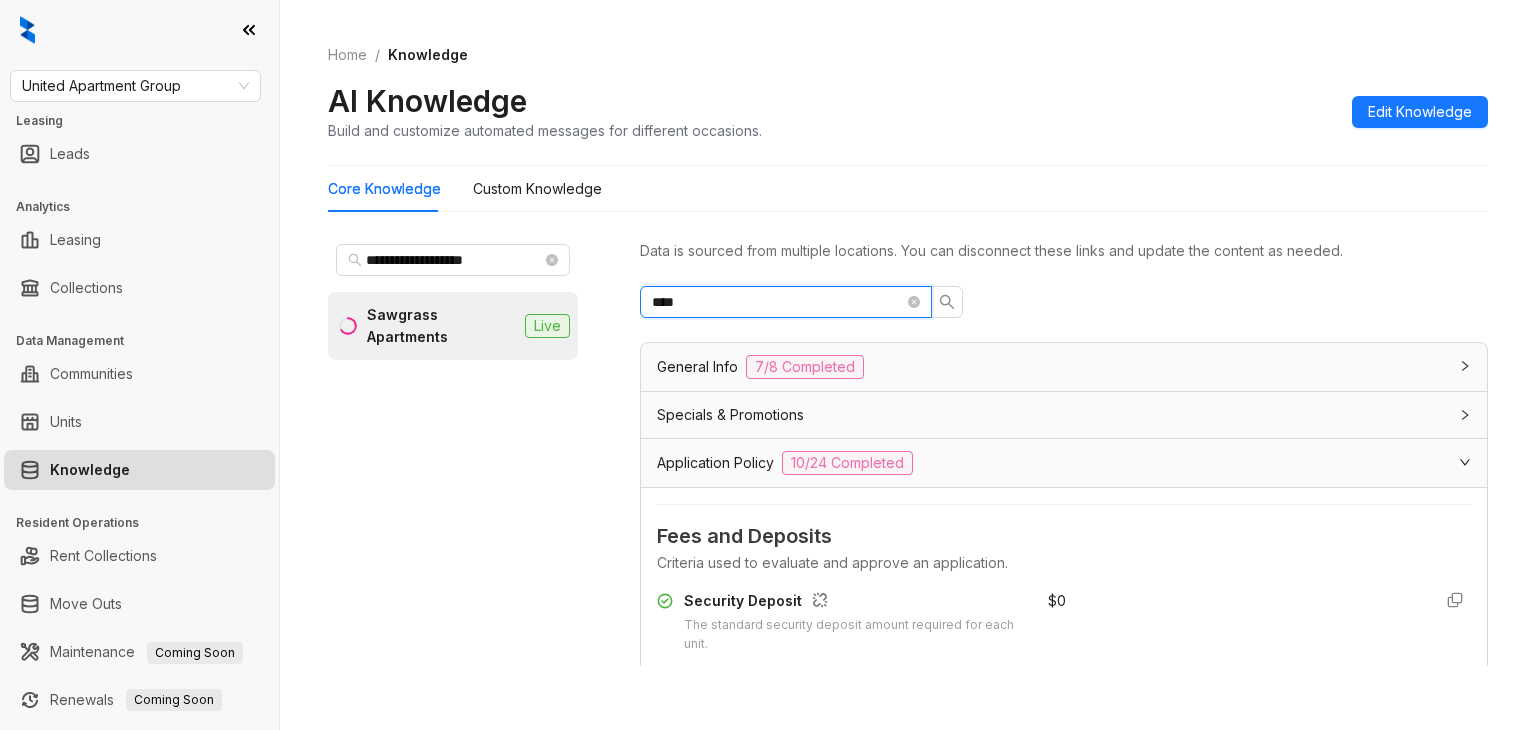 type on "****" 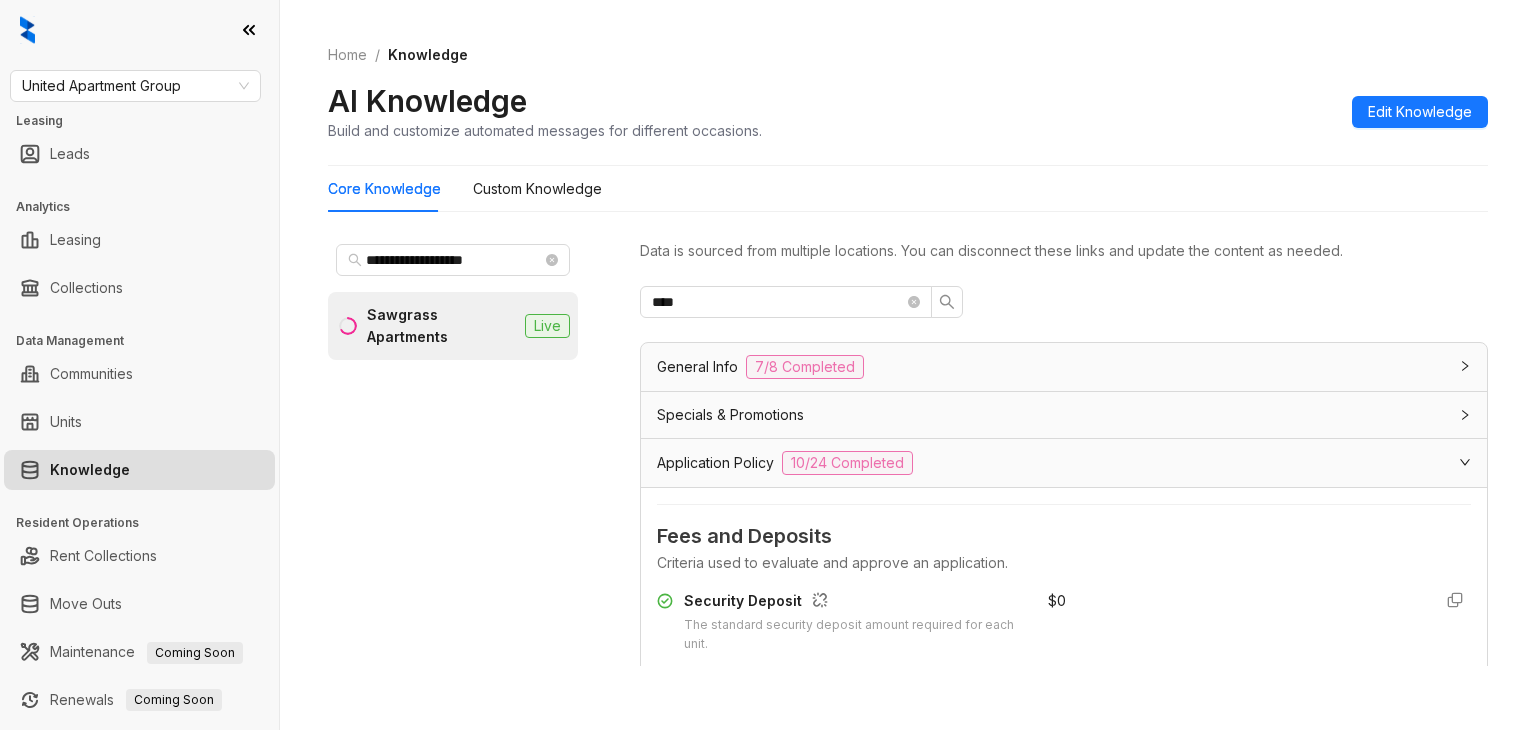 click on "Application Policy" at bounding box center [715, 463] 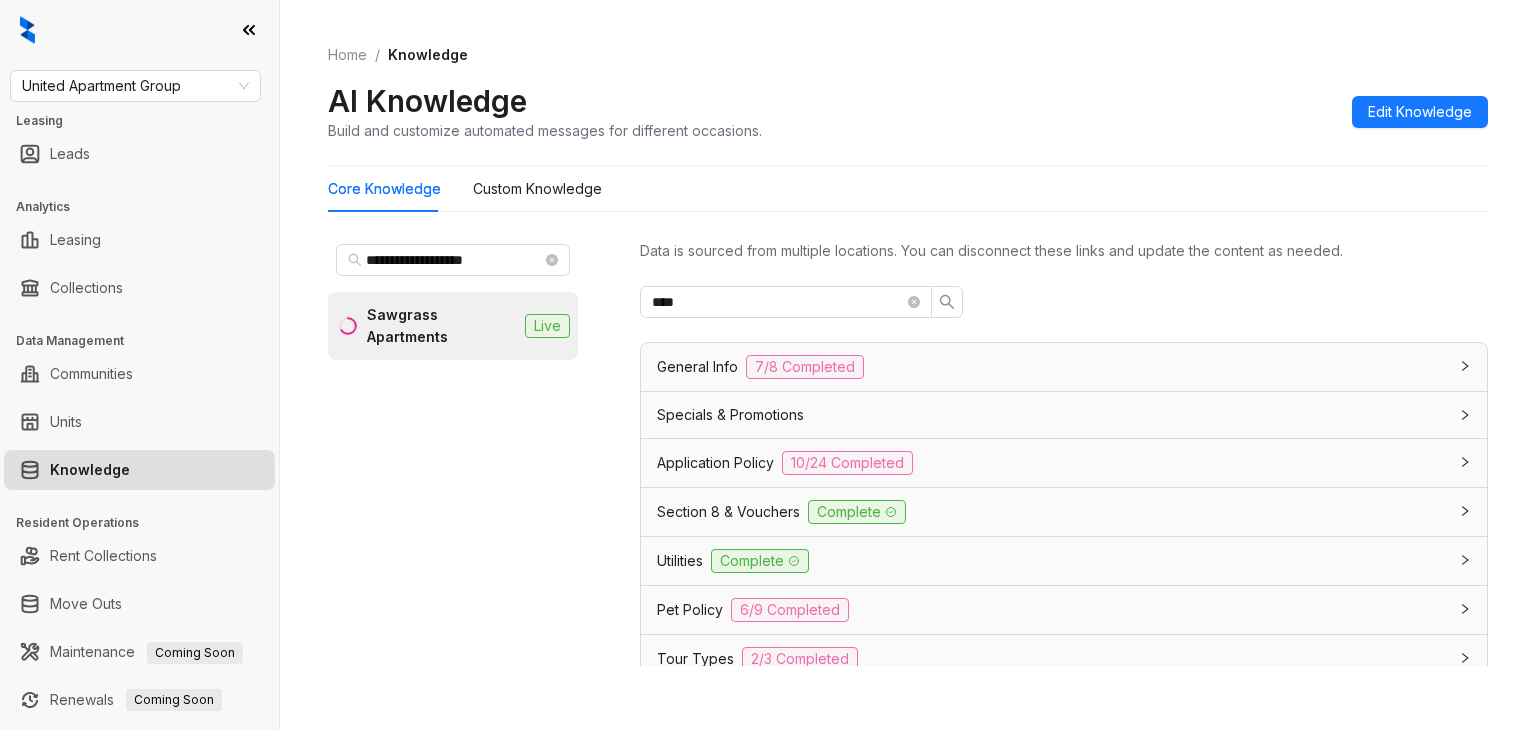 click on "Application Policy" at bounding box center (715, 463) 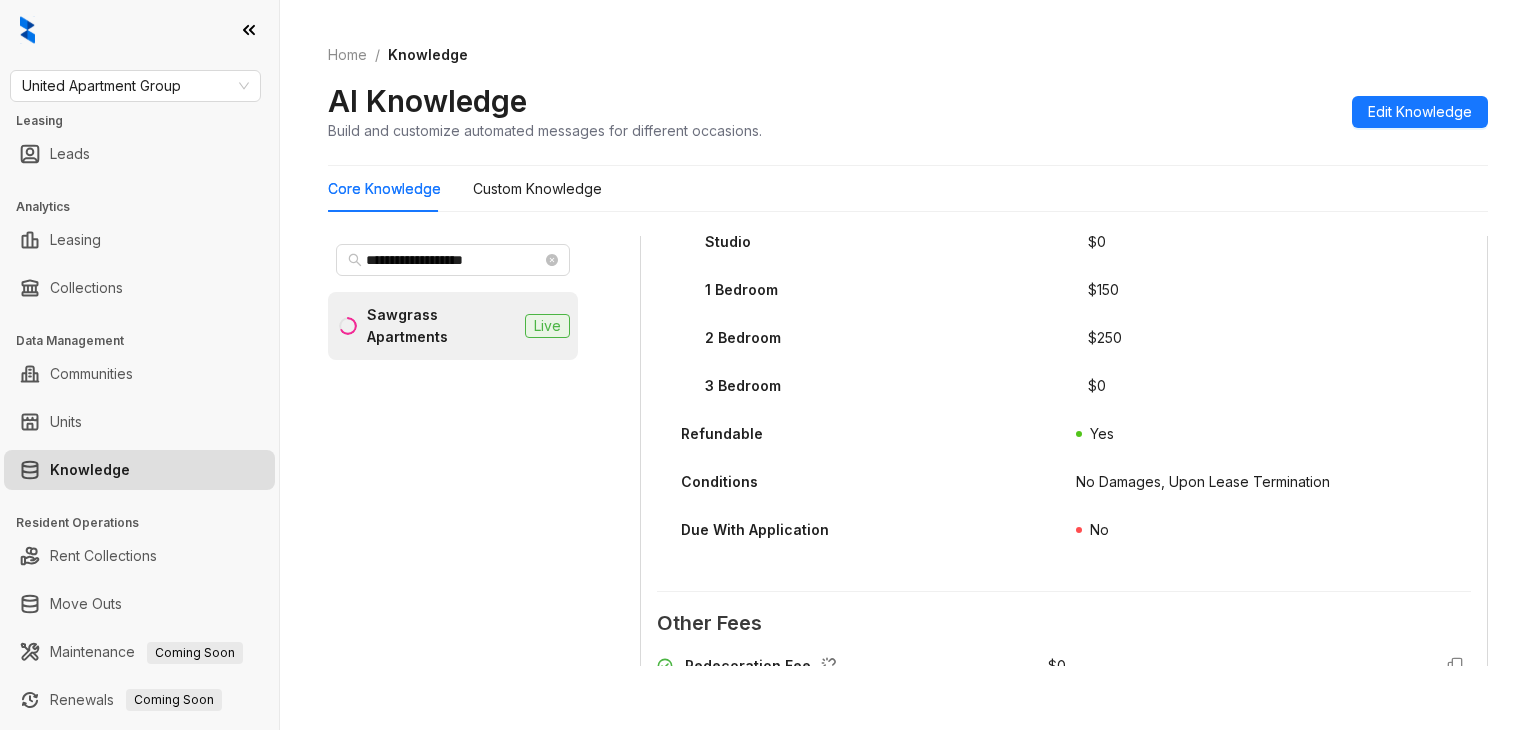 scroll, scrollTop: 500, scrollLeft: 0, axis: vertical 